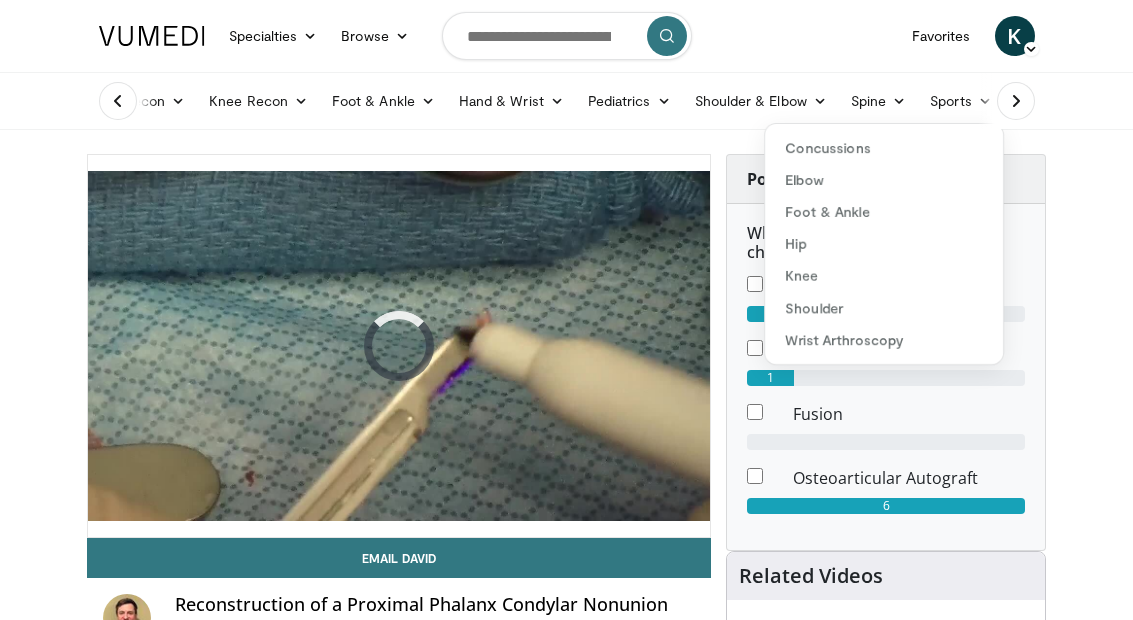 scroll, scrollTop: 0, scrollLeft: 0, axis: both 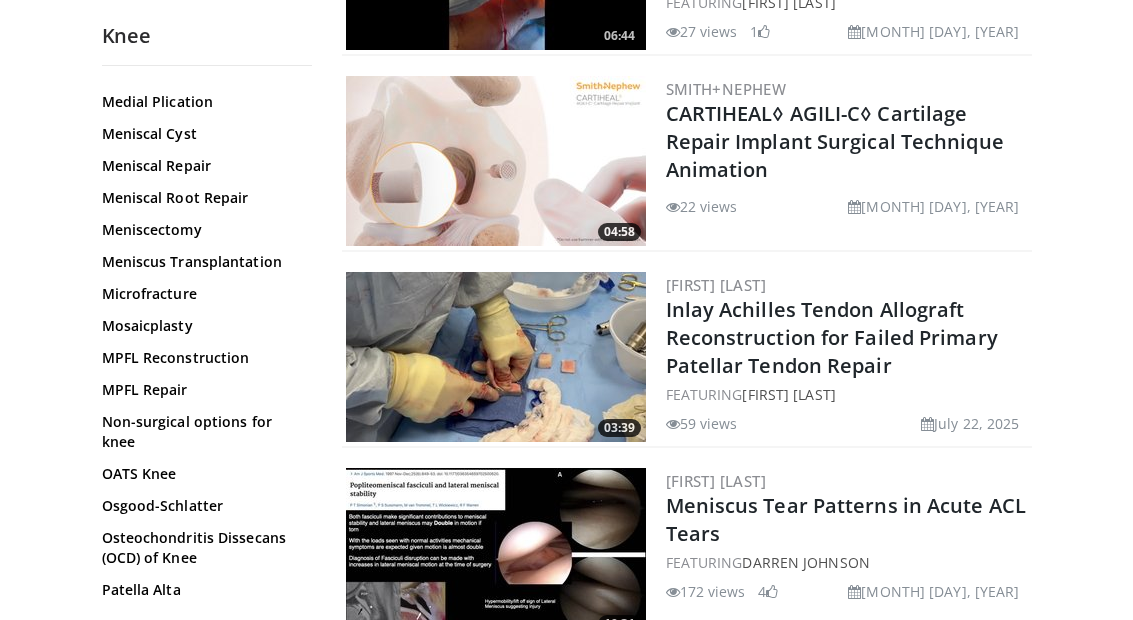 click on "Meniscal Root Repair" at bounding box center [202, 198] 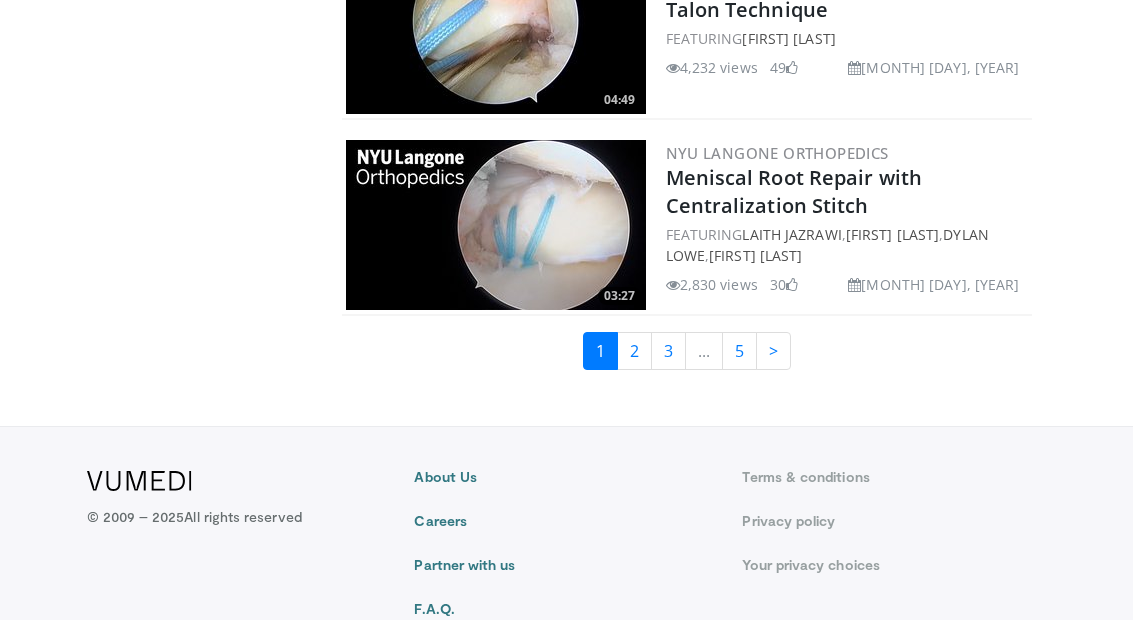 scroll, scrollTop: 4913, scrollLeft: 0, axis: vertical 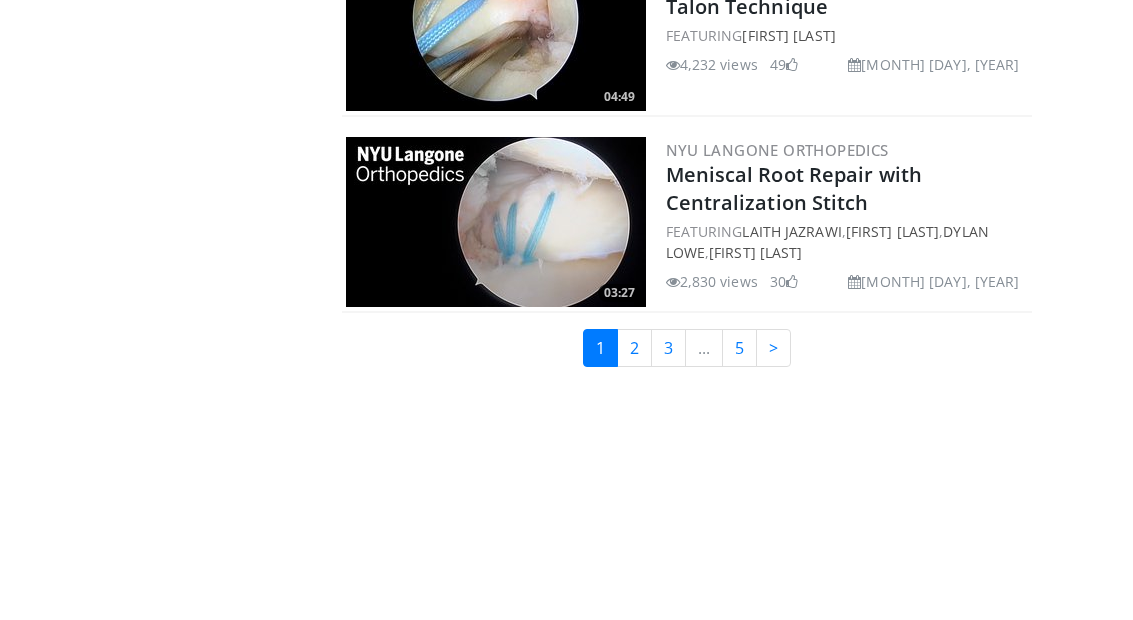 click on ">" at bounding box center [773, 348] 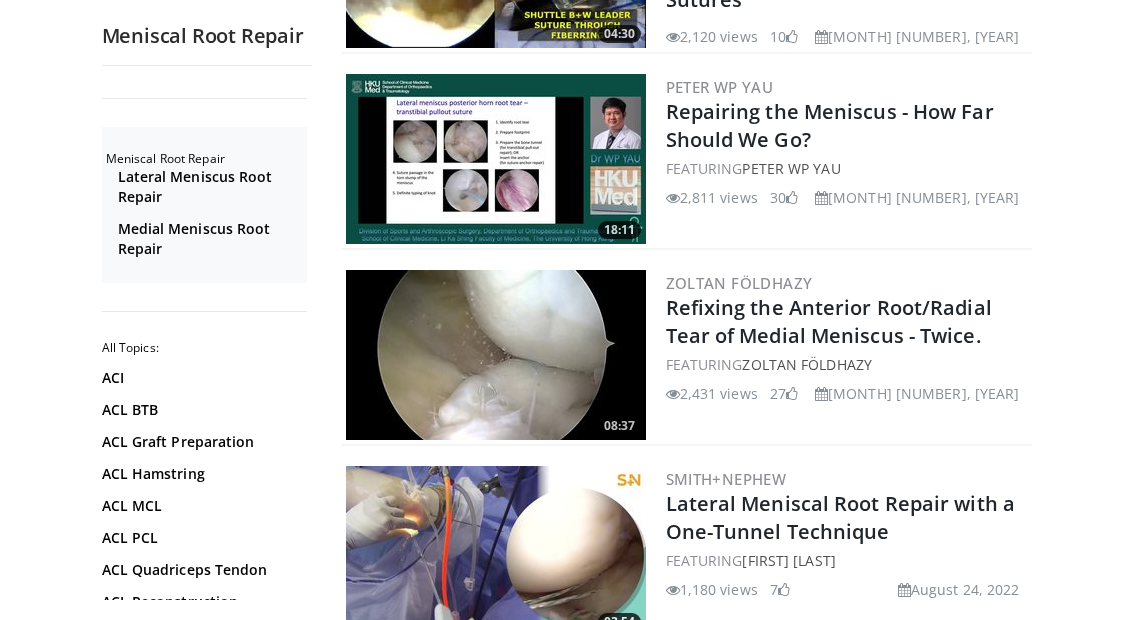scroll, scrollTop: 3208, scrollLeft: 0, axis: vertical 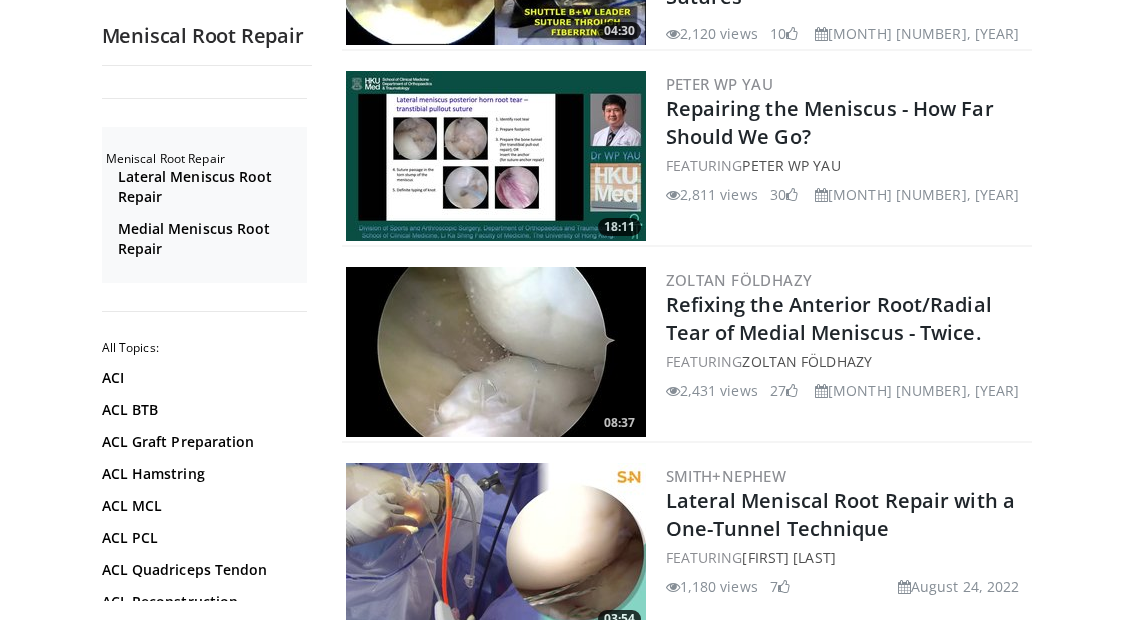 click on "Refixing the Anterior Root/Radial Tear of Medial Meniscus - Twice." at bounding box center [829, 318] 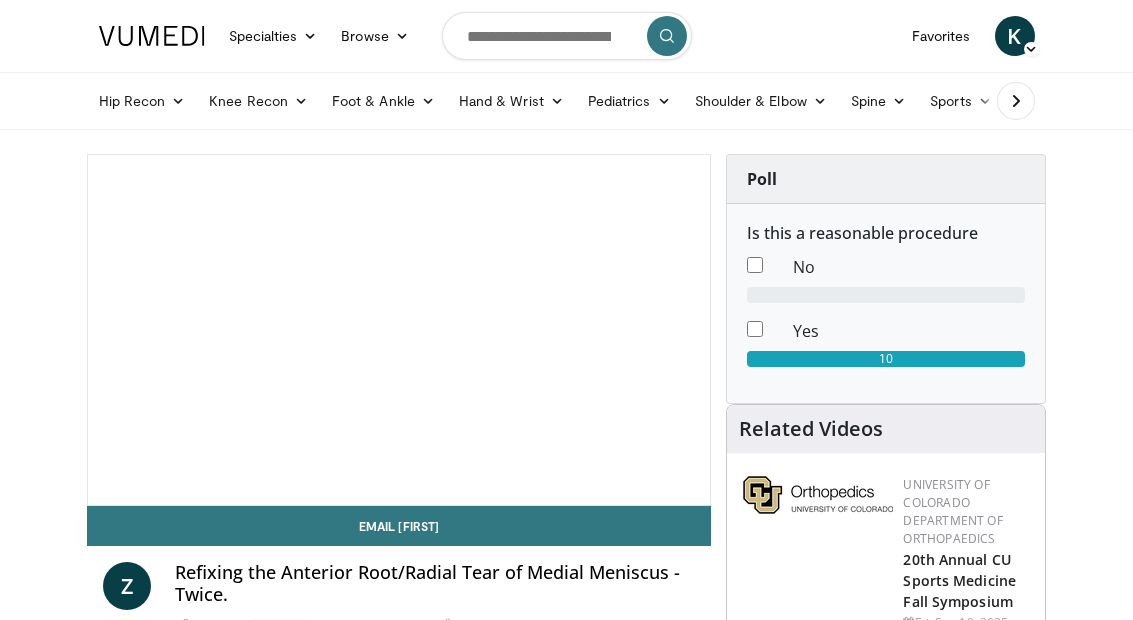 scroll, scrollTop: 0, scrollLeft: 0, axis: both 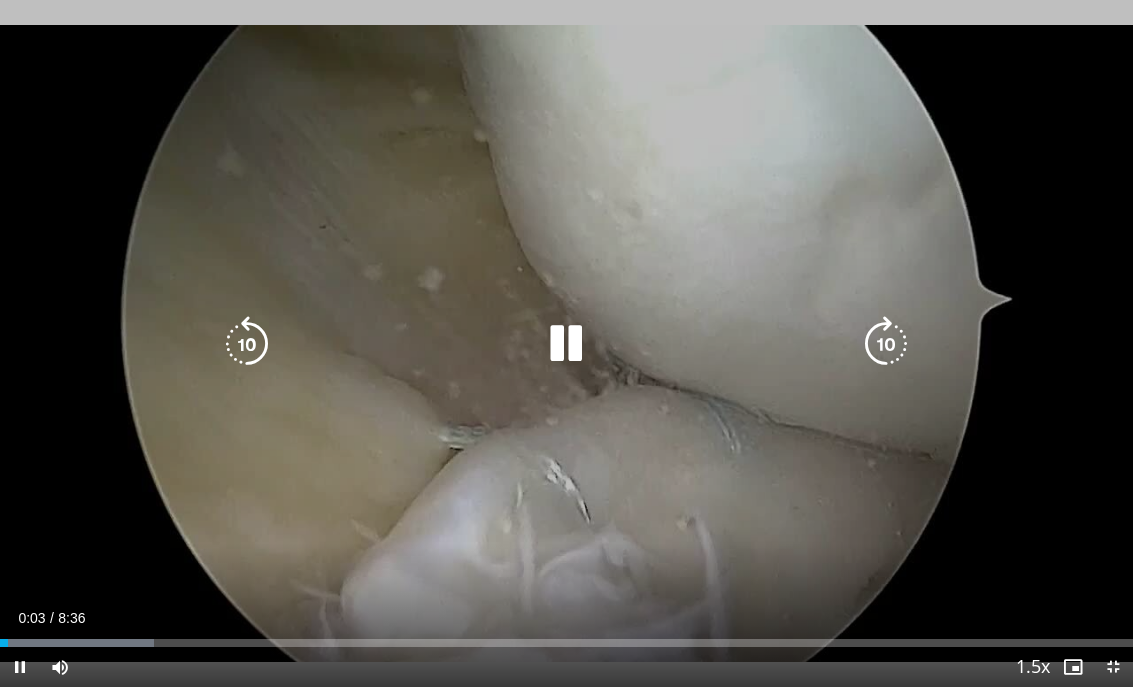 click at bounding box center (886, 344) 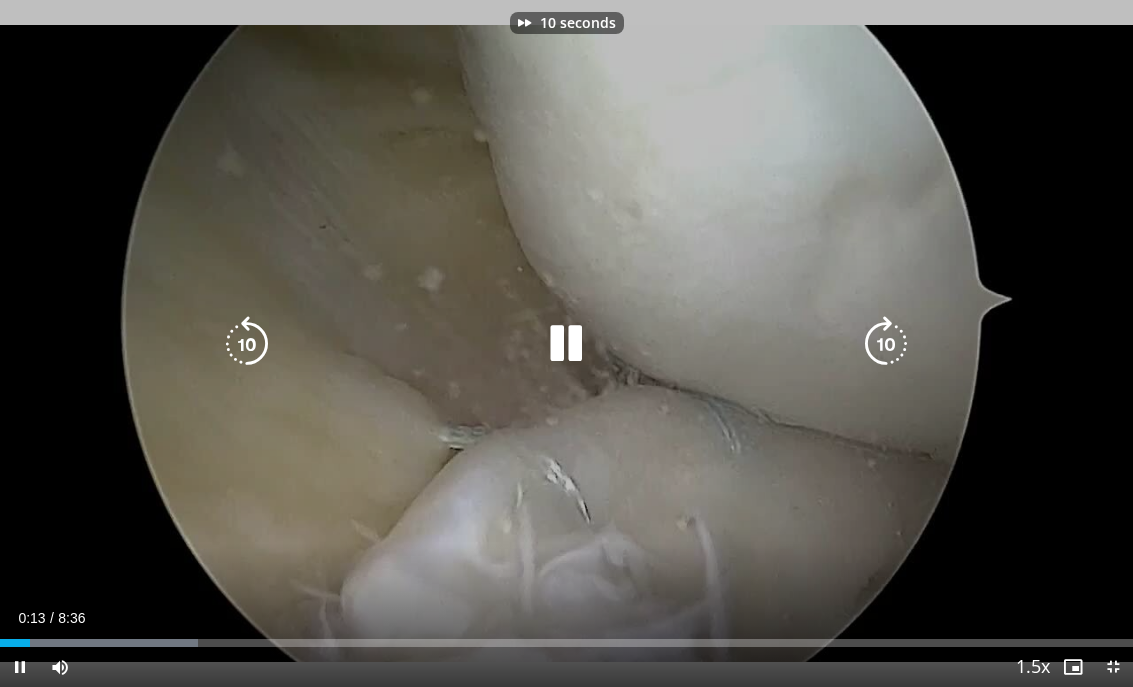 click at bounding box center [886, 344] 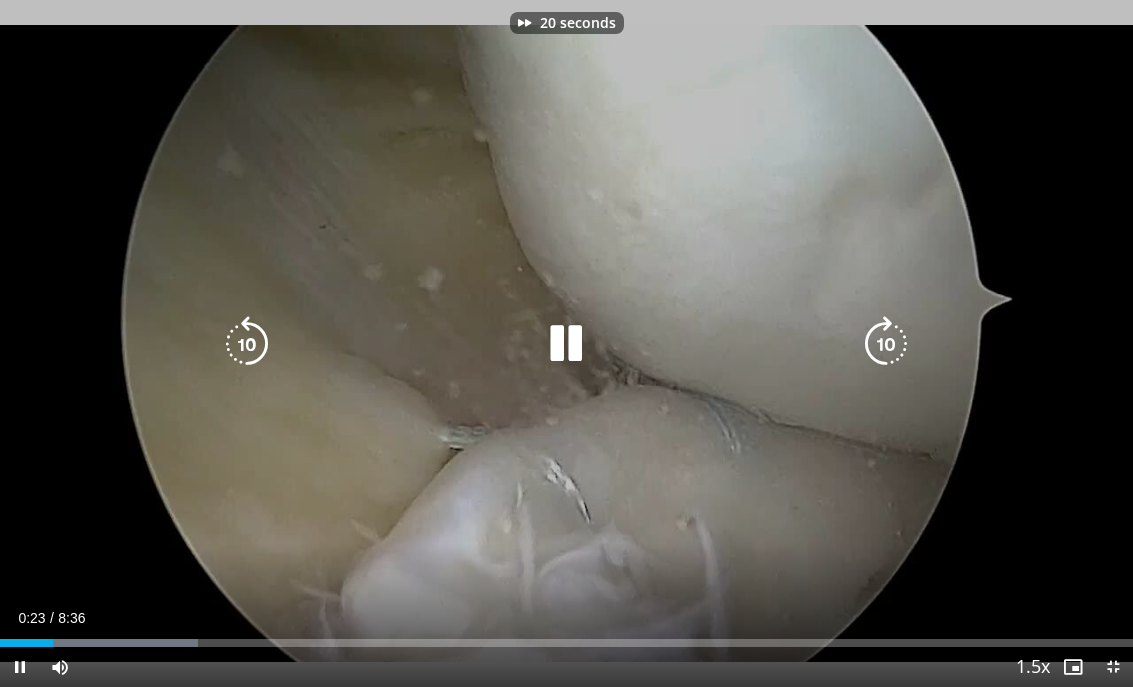 click at bounding box center (886, 344) 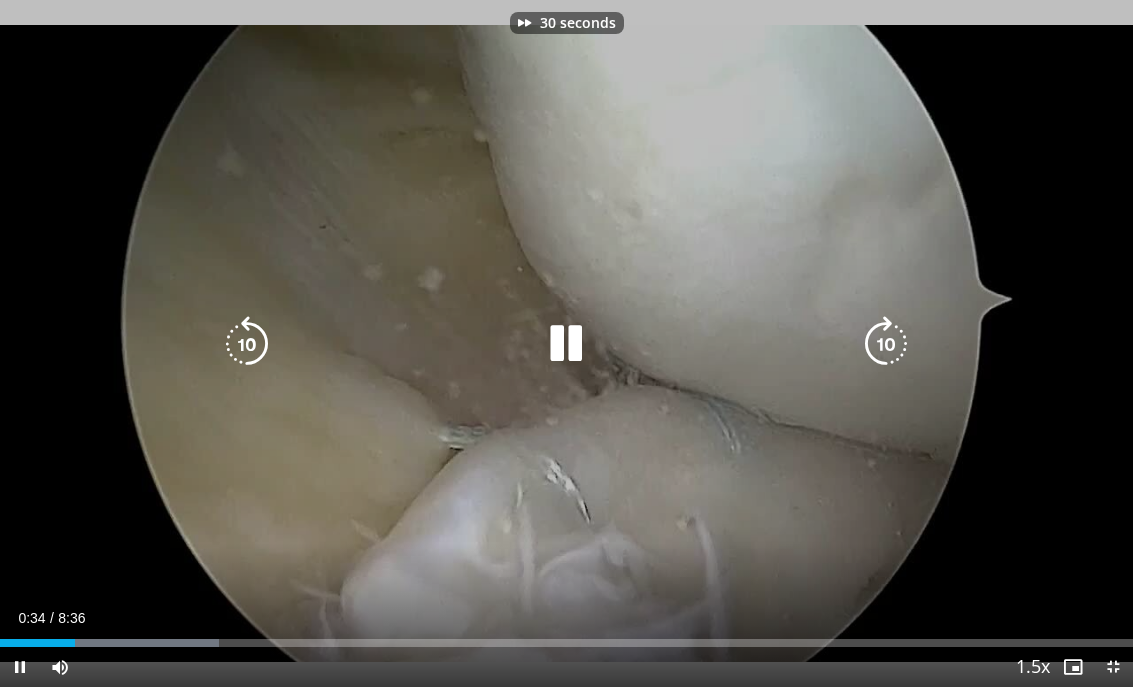 click at bounding box center [886, 344] 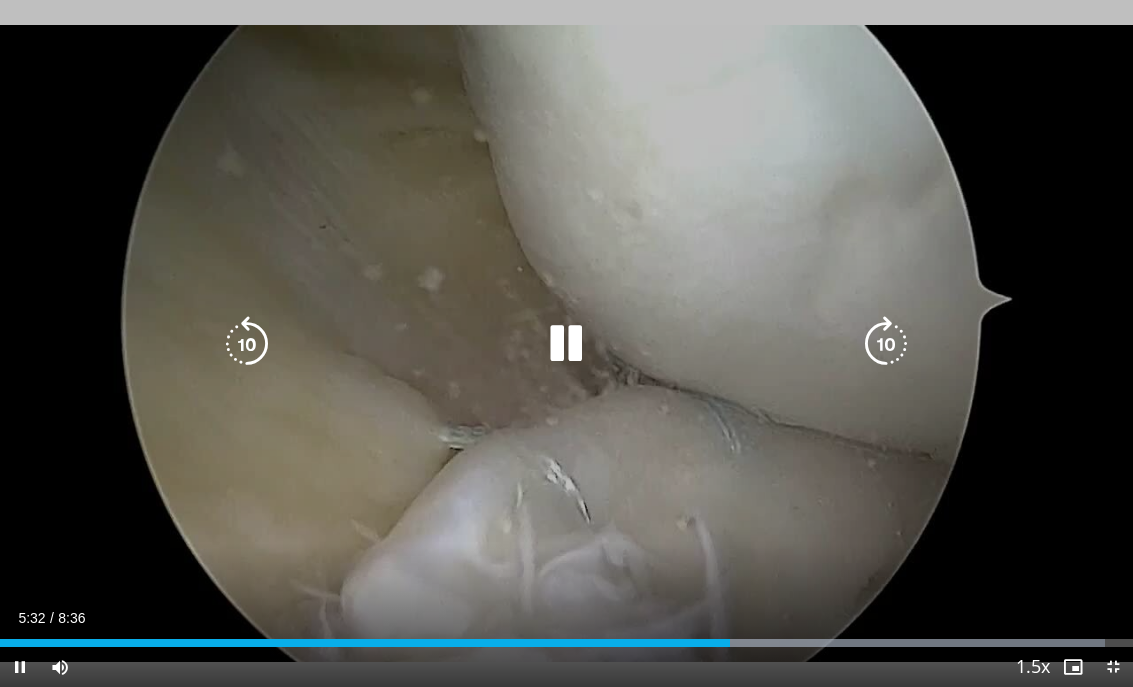 click at bounding box center [886, 344] 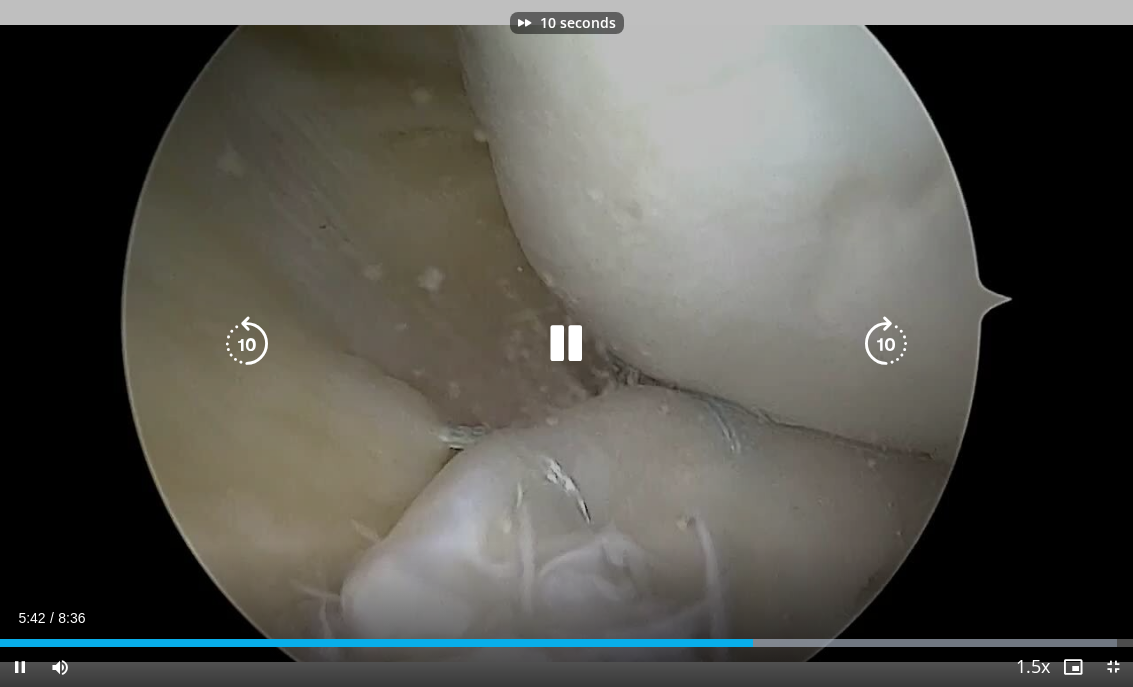 click at bounding box center [886, 344] 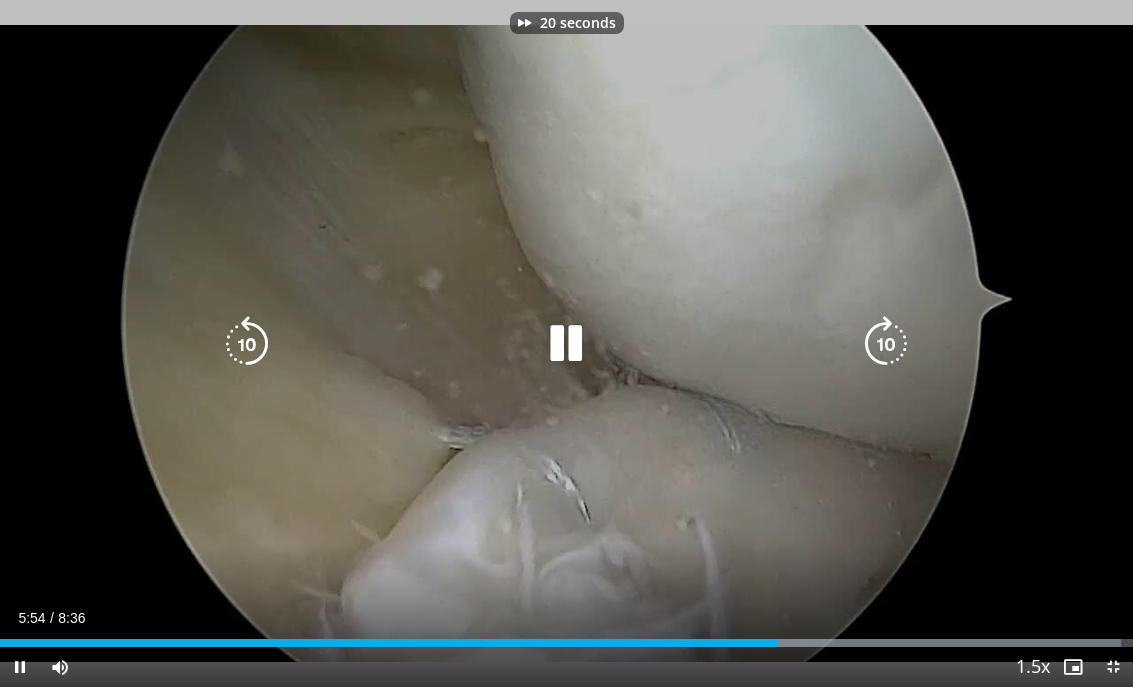 click on "20 seconds
Tap to unmute" at bounding box center (566, 343) 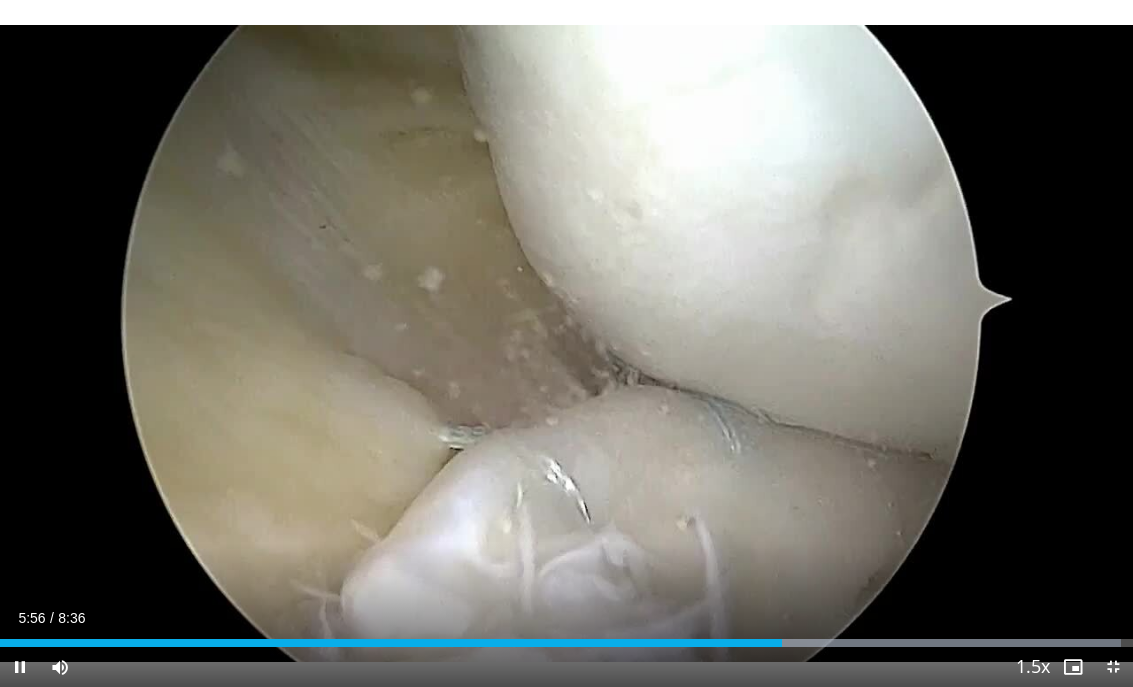 click at bounding box center (886, 344) 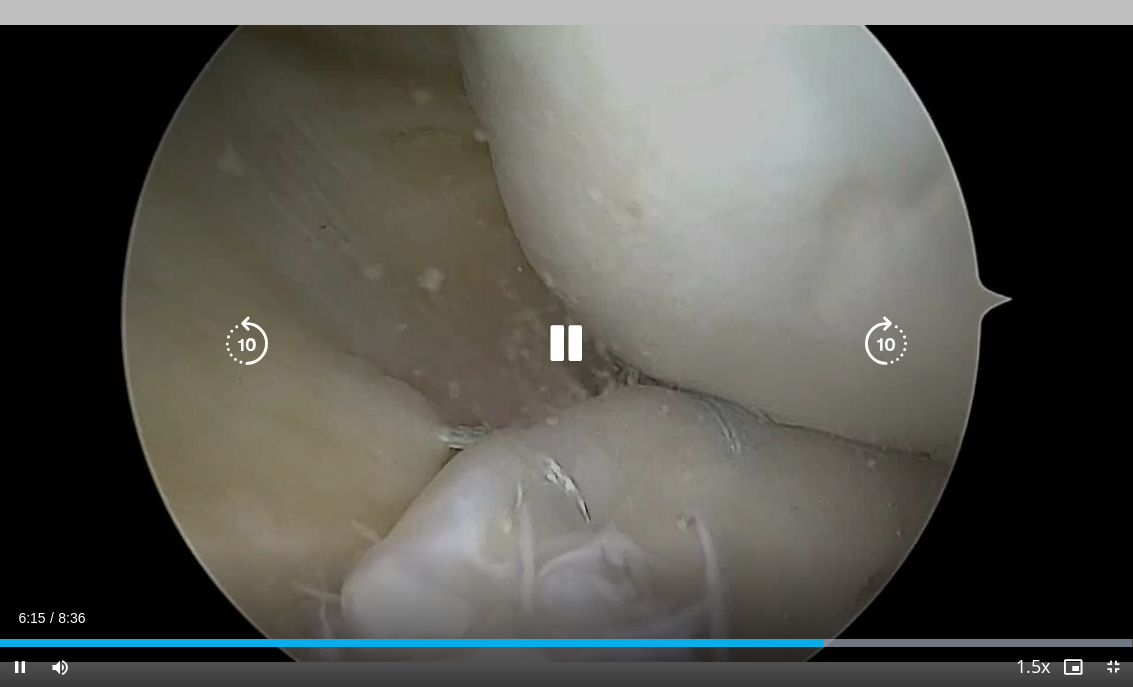 click at bounding box center [886, 344] 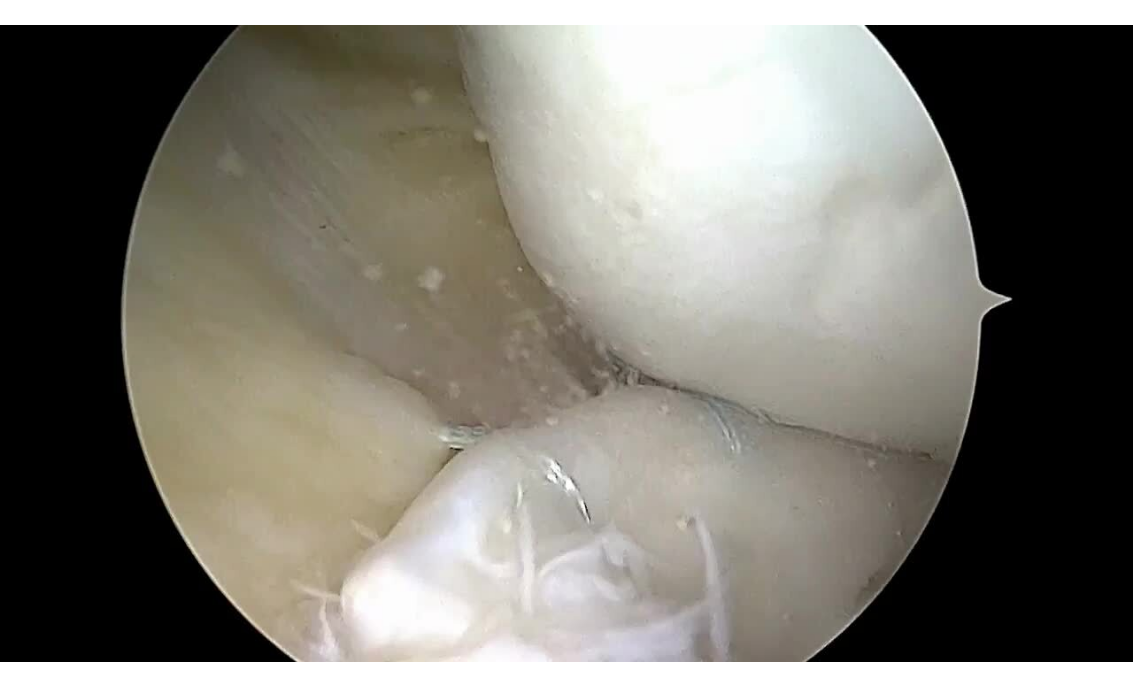 click at bounding box center (886, 344) 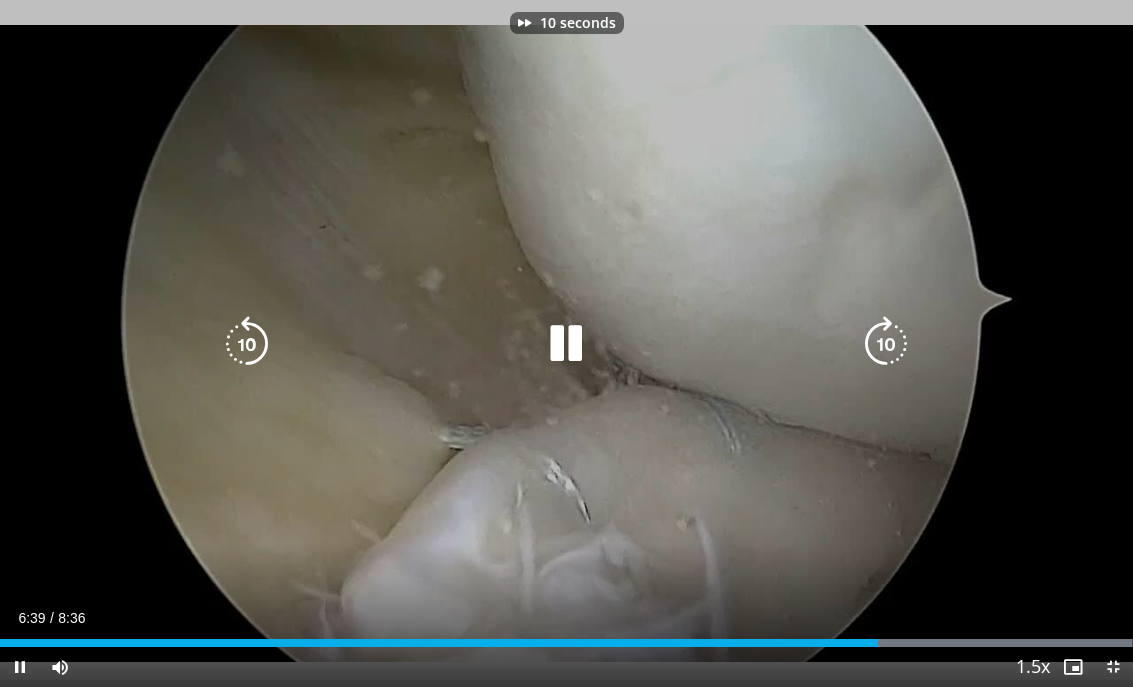 click at bounding box center [886, 344] 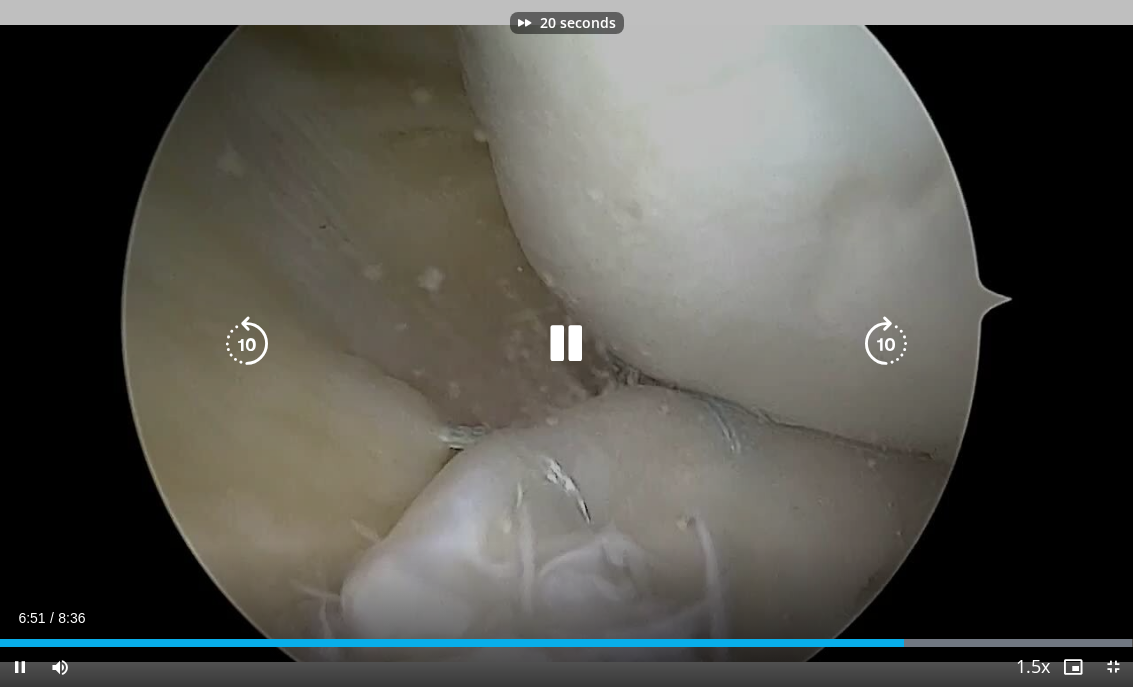 click at bounding box center (886, 344) 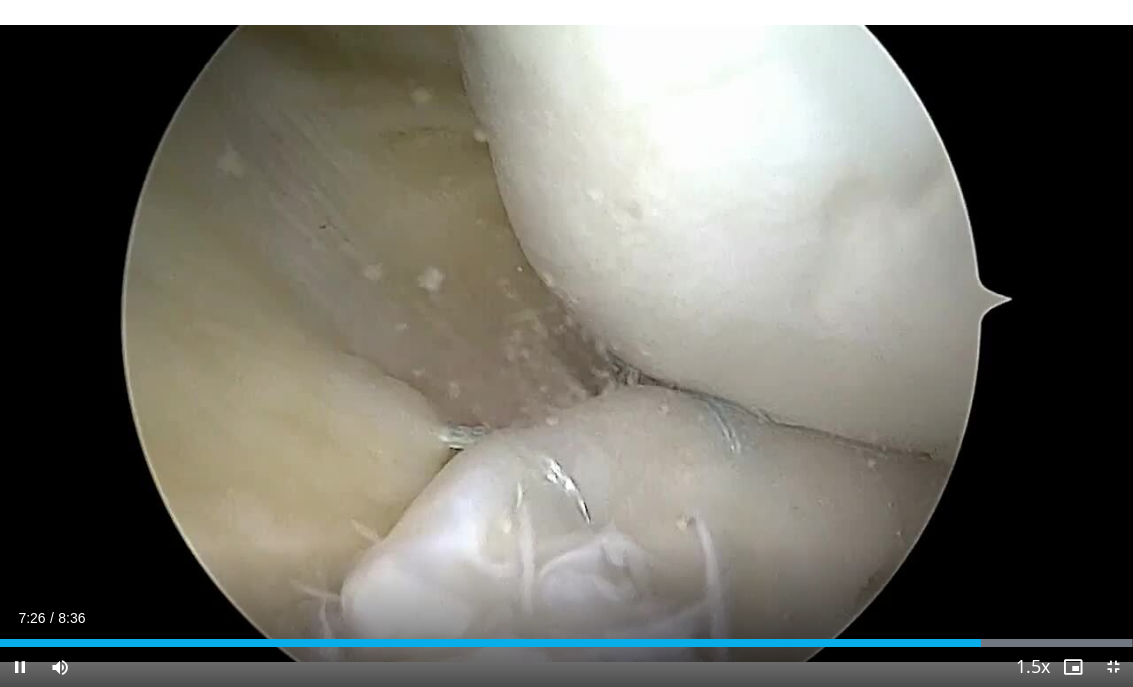 click on "30 seconds
Tap to unmute" at bounding box center [566, 343] 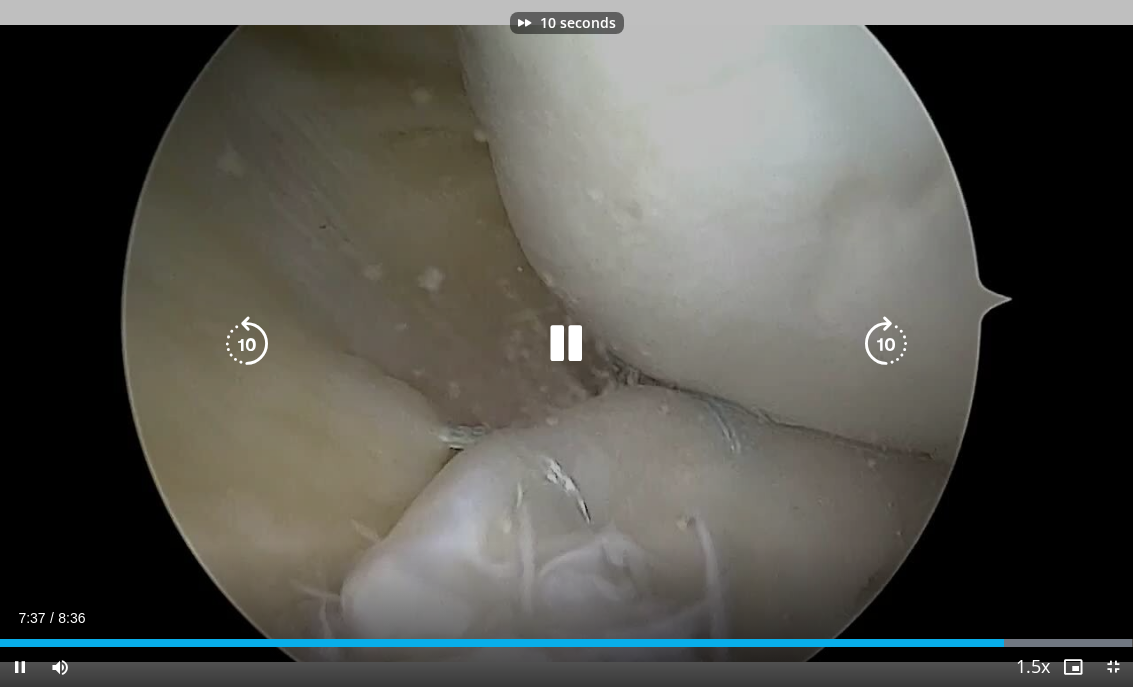 click at bounding box center (886, 344) 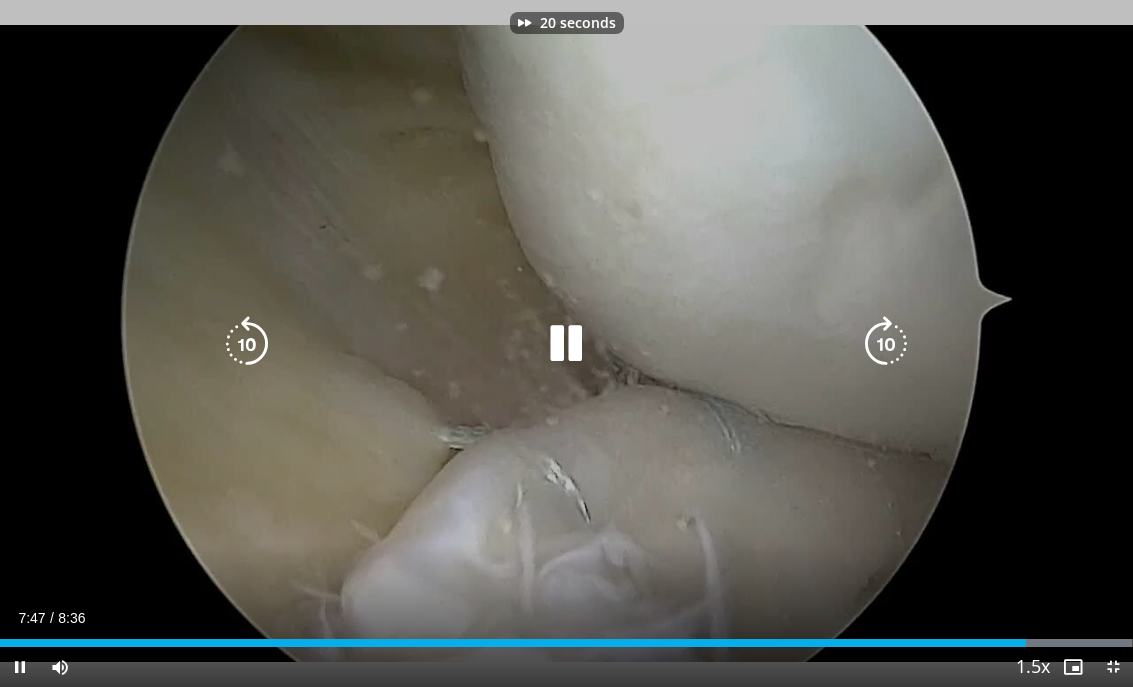 click at bounding box center (886, 344) 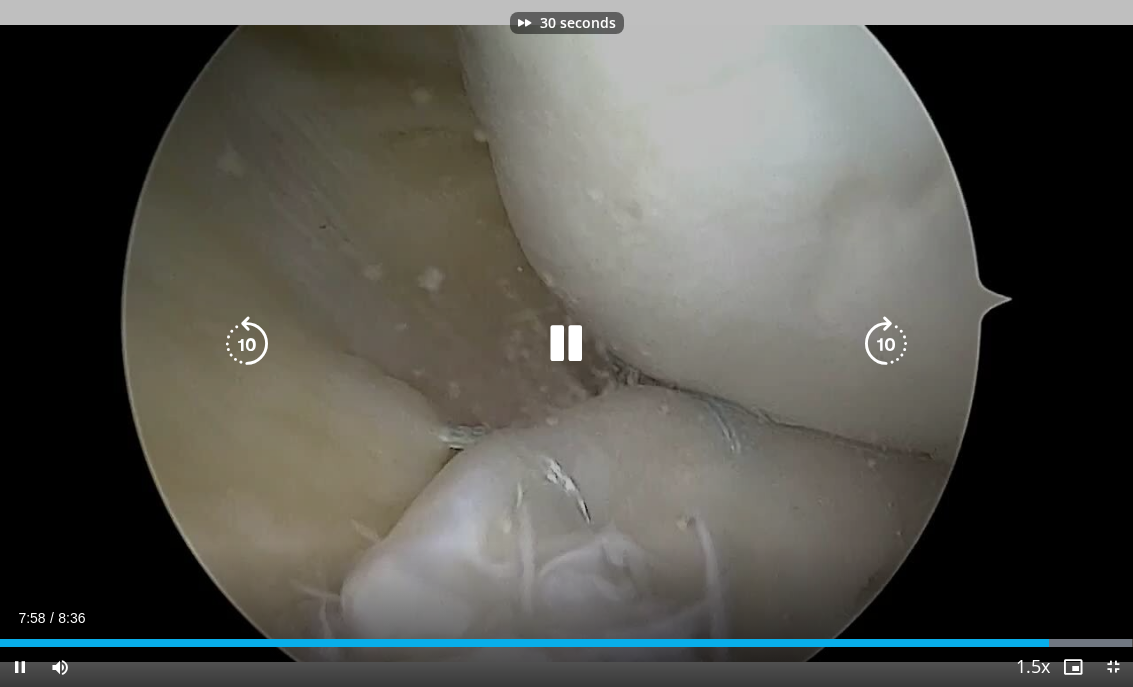 click at bounding box center (886, 344) 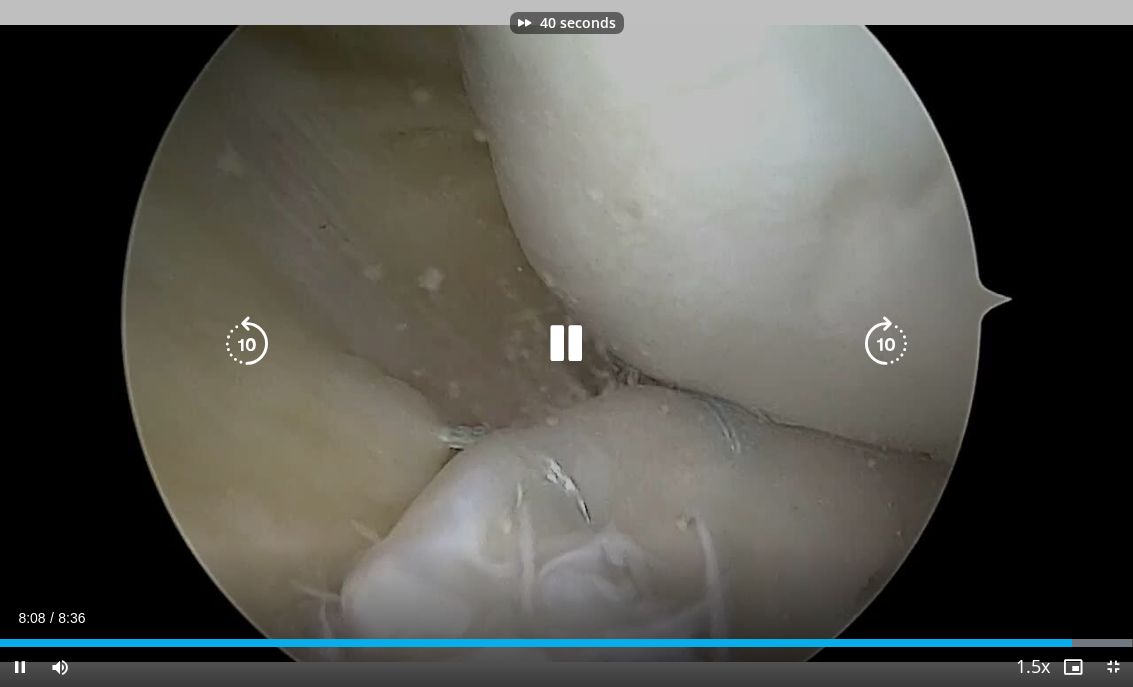 click at bounding box center (886, 344) 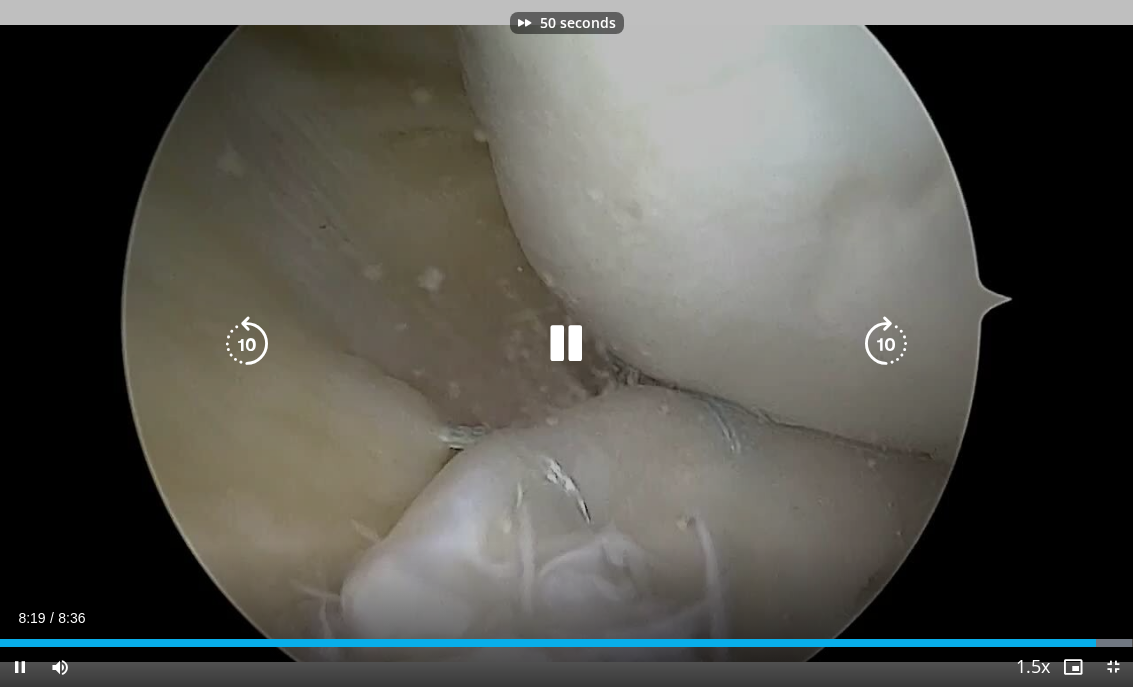click at bounding box center [886, 344] 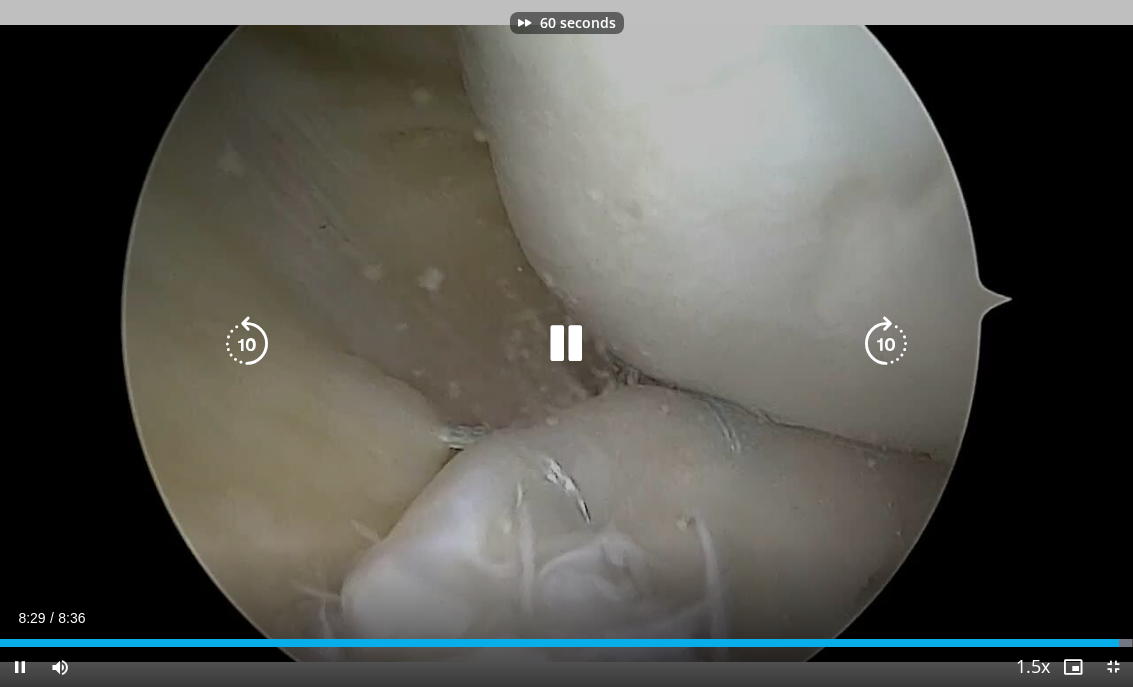 click at bounding box center [886, 344] 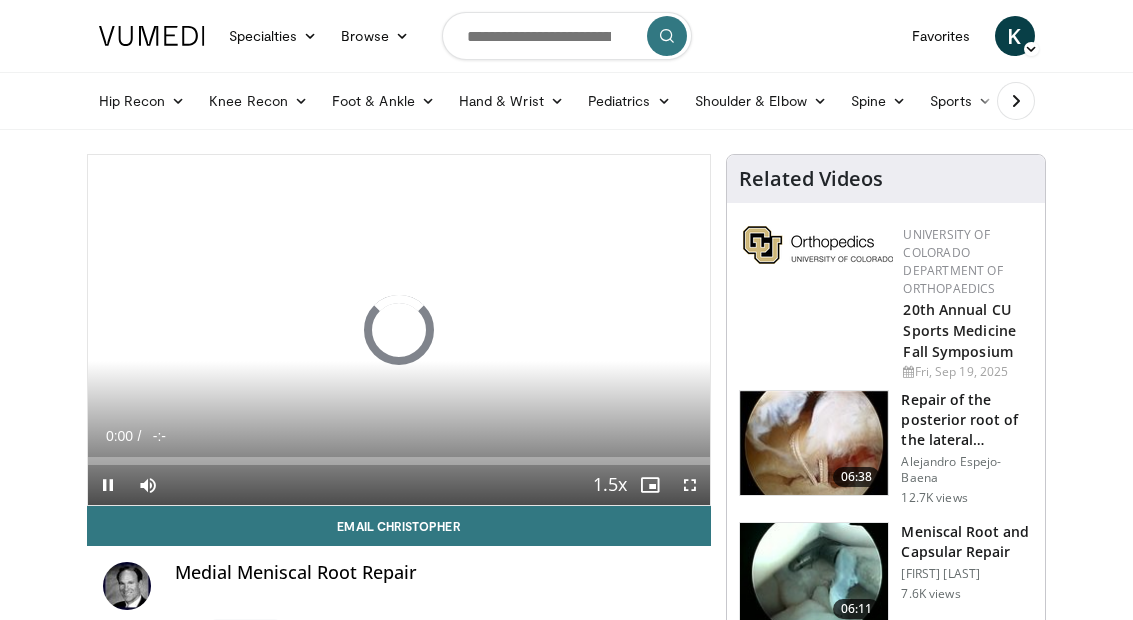 scroll, scrollTop: 0, scrollLeft: 0, axis: both 